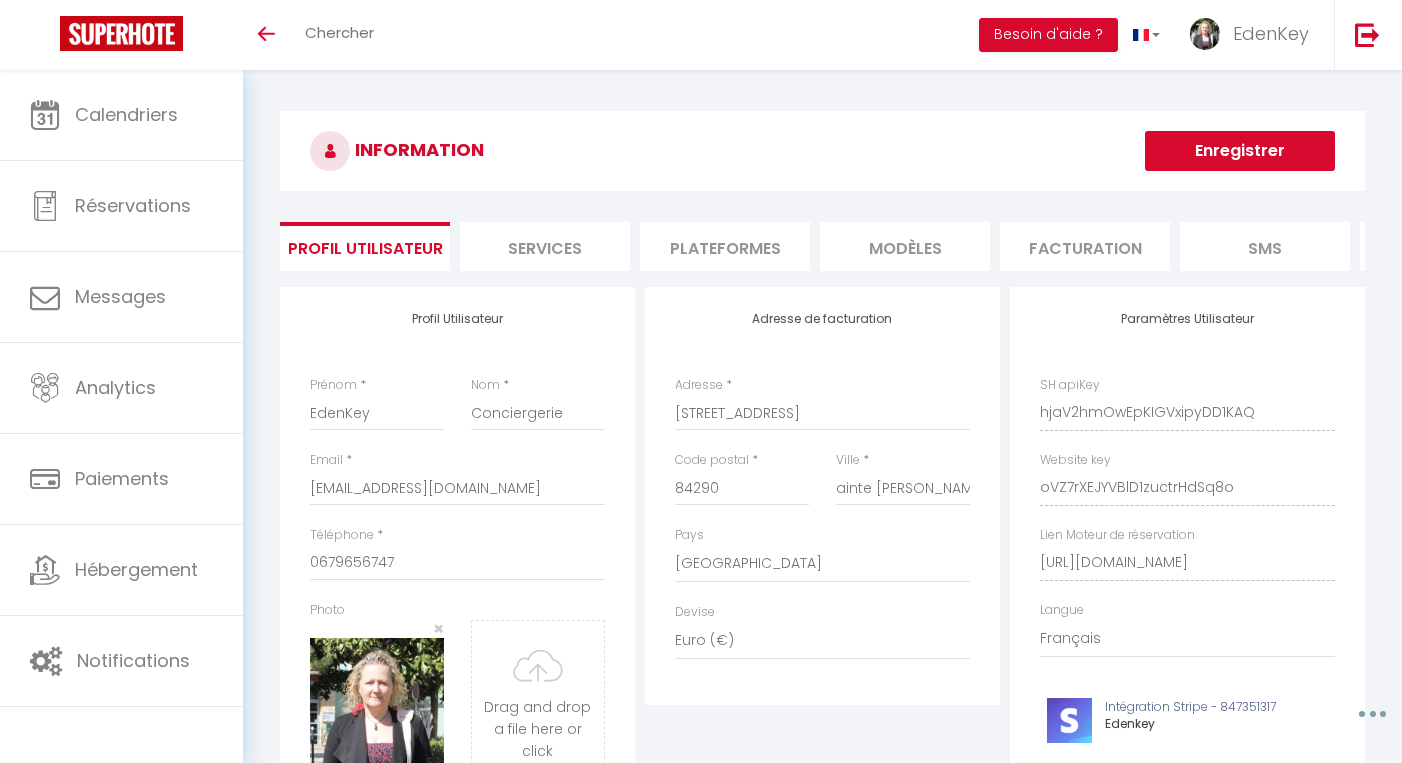 select on "28" 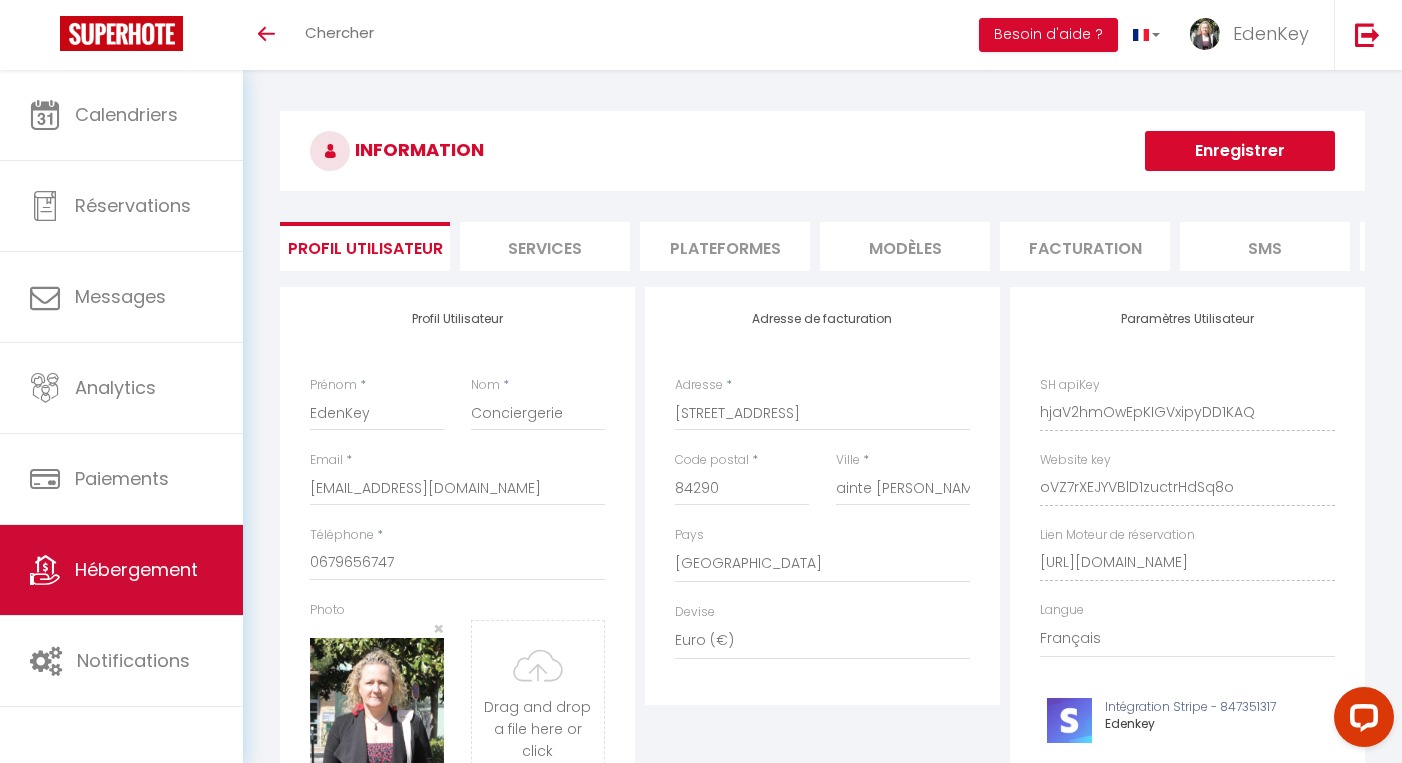 scroll, scrollTop: 0, scrollLeft: 0, axis: both 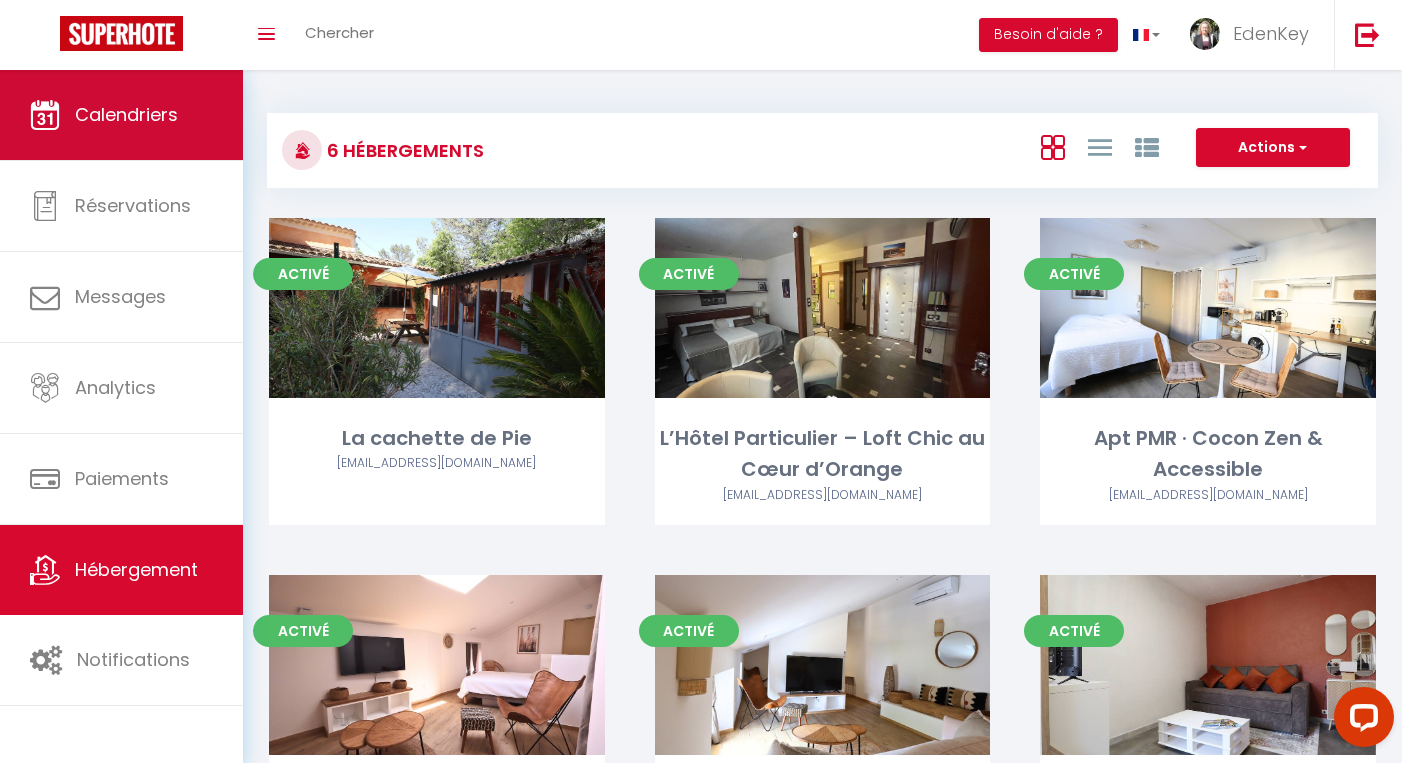 click on "Calendriers" at bounding box center [121, 115] 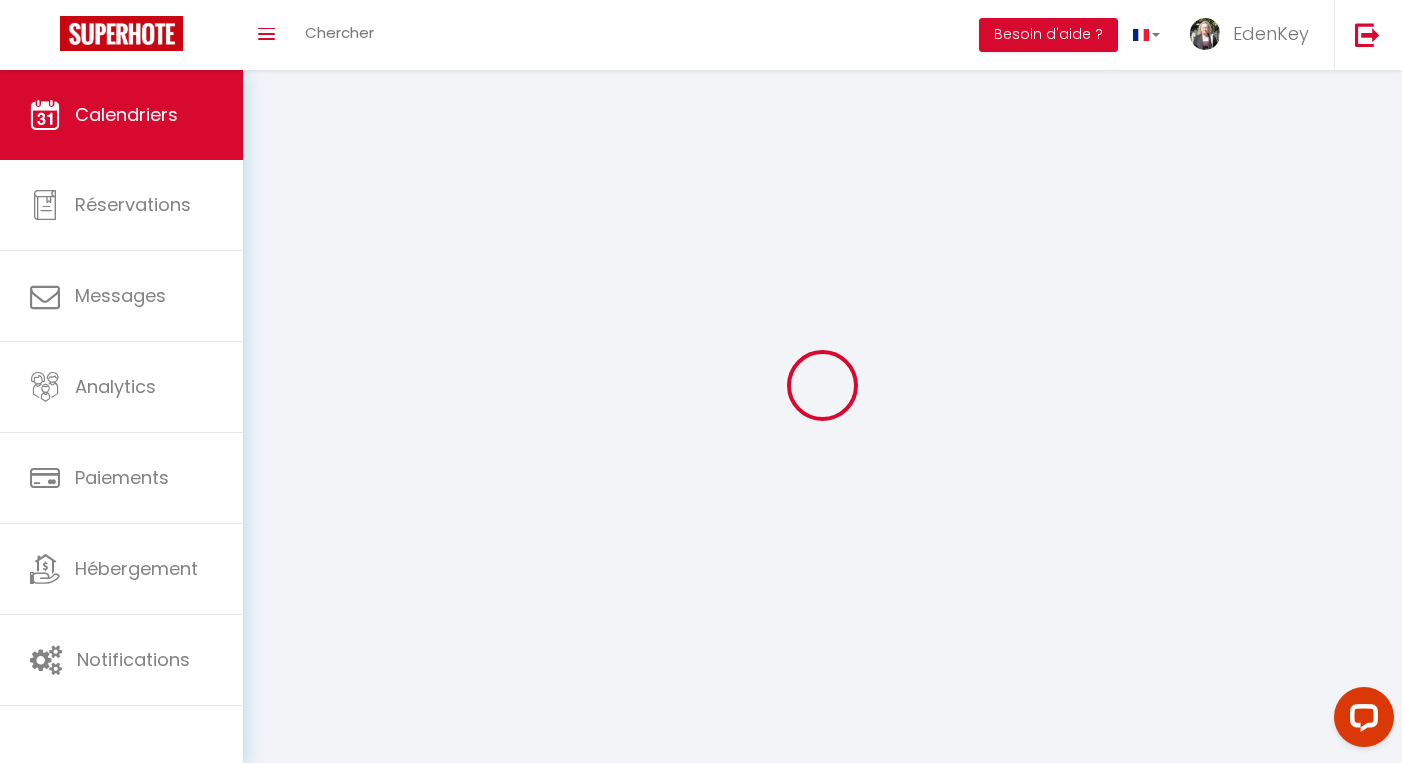 select 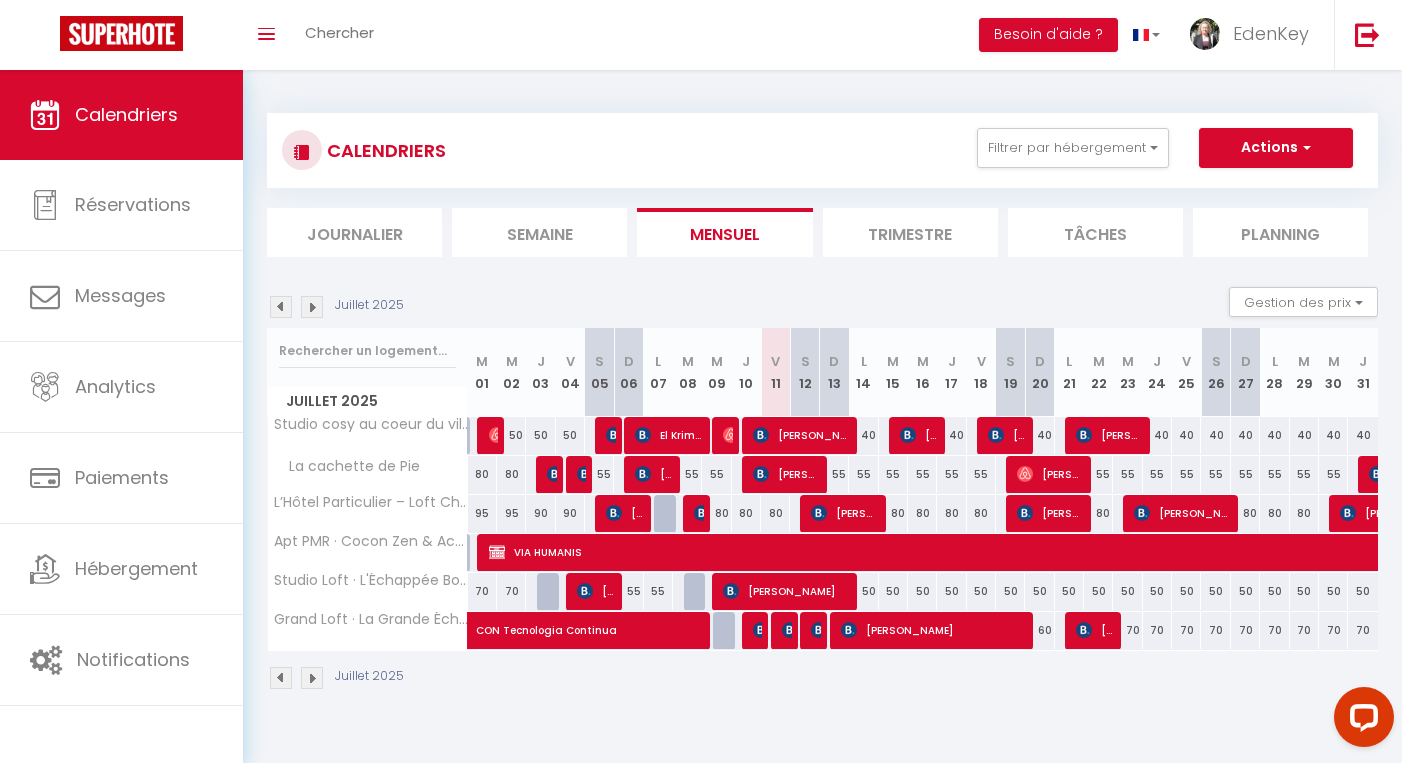 click at bounding box center (790, 630) 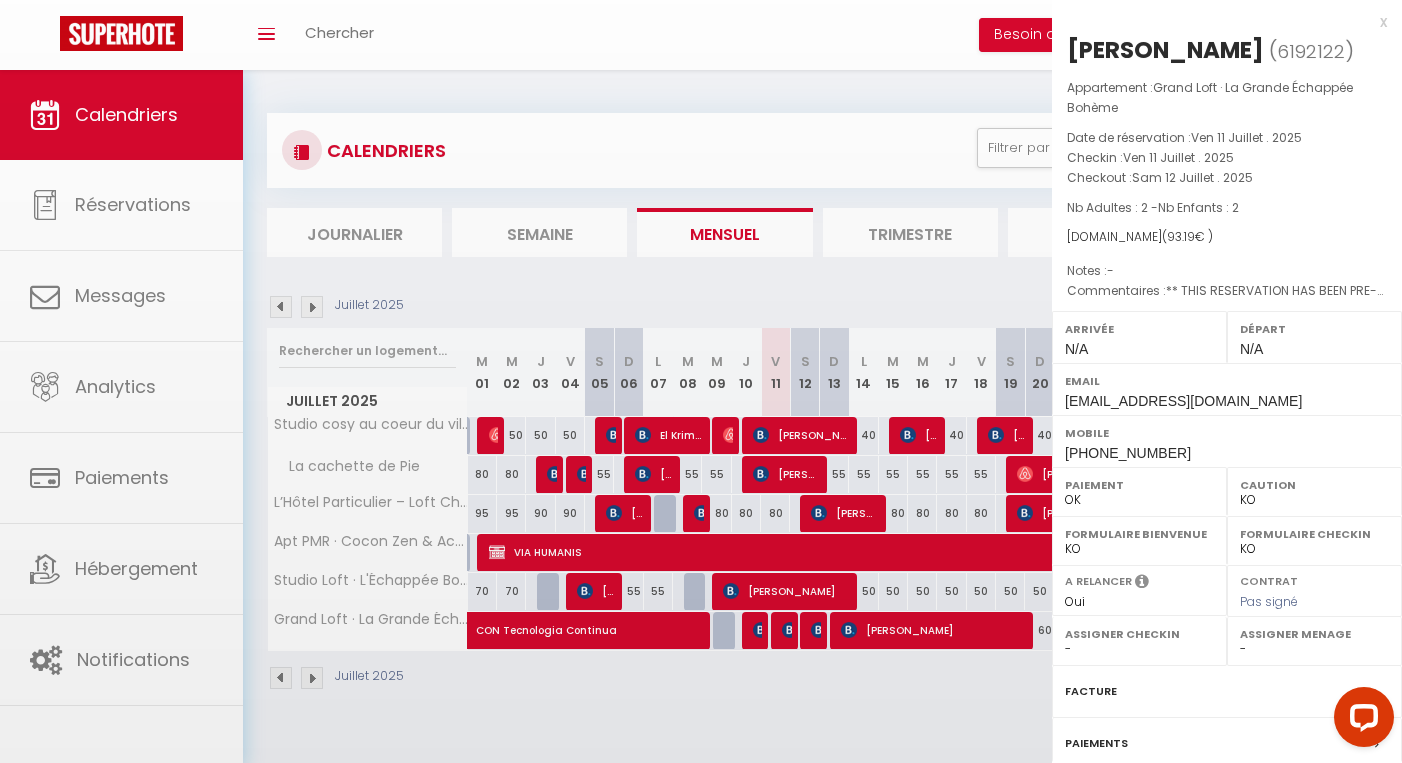 select on "45909" 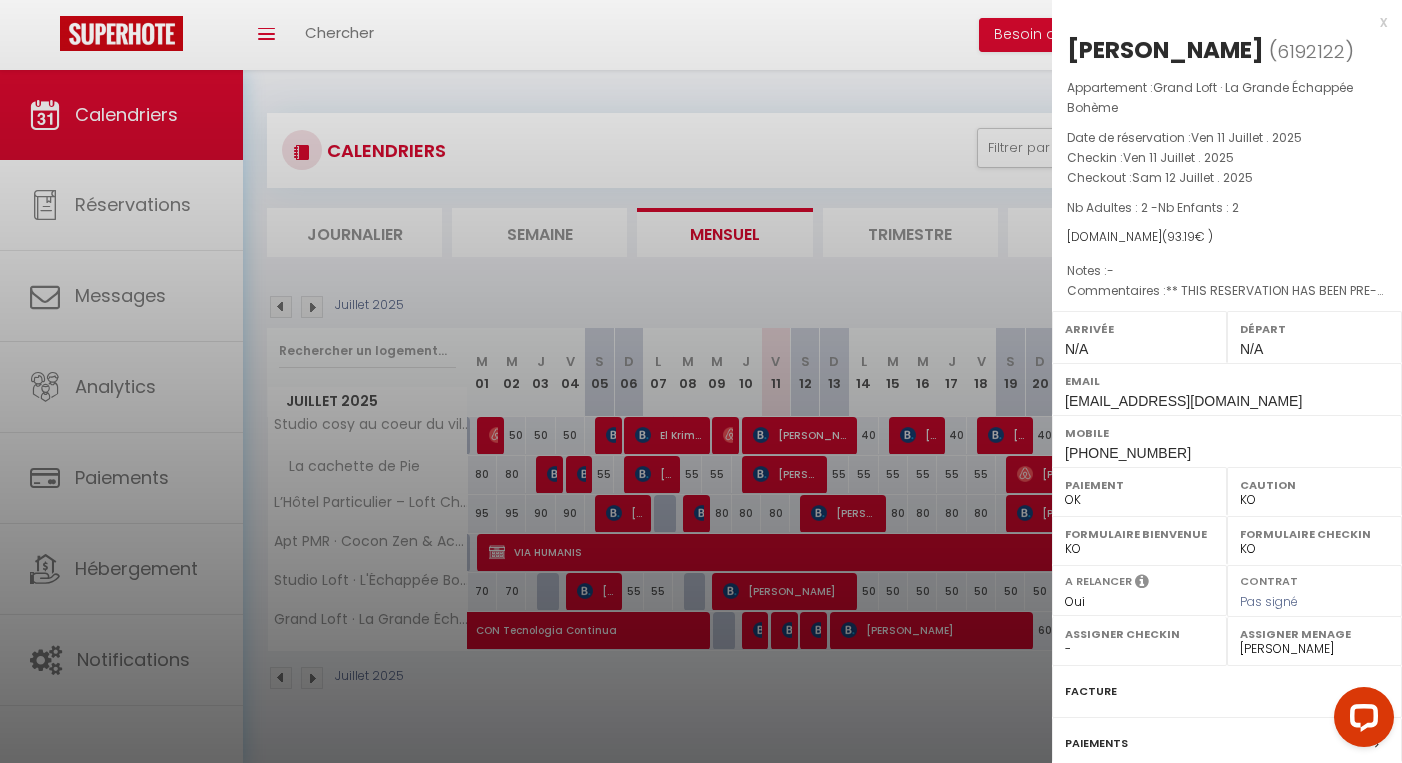 click on "x" at bounding box center [1219, 22] 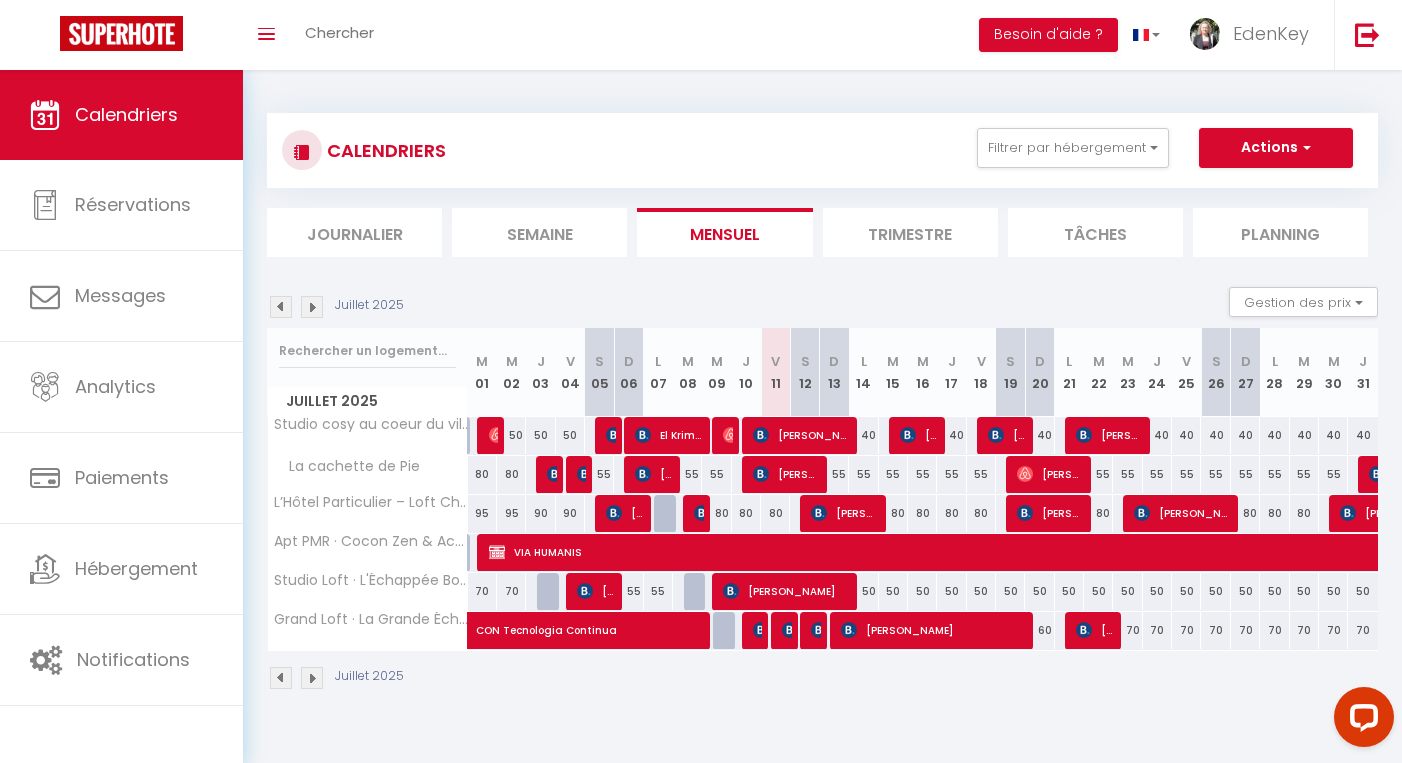click at bounding box center (790, 630) 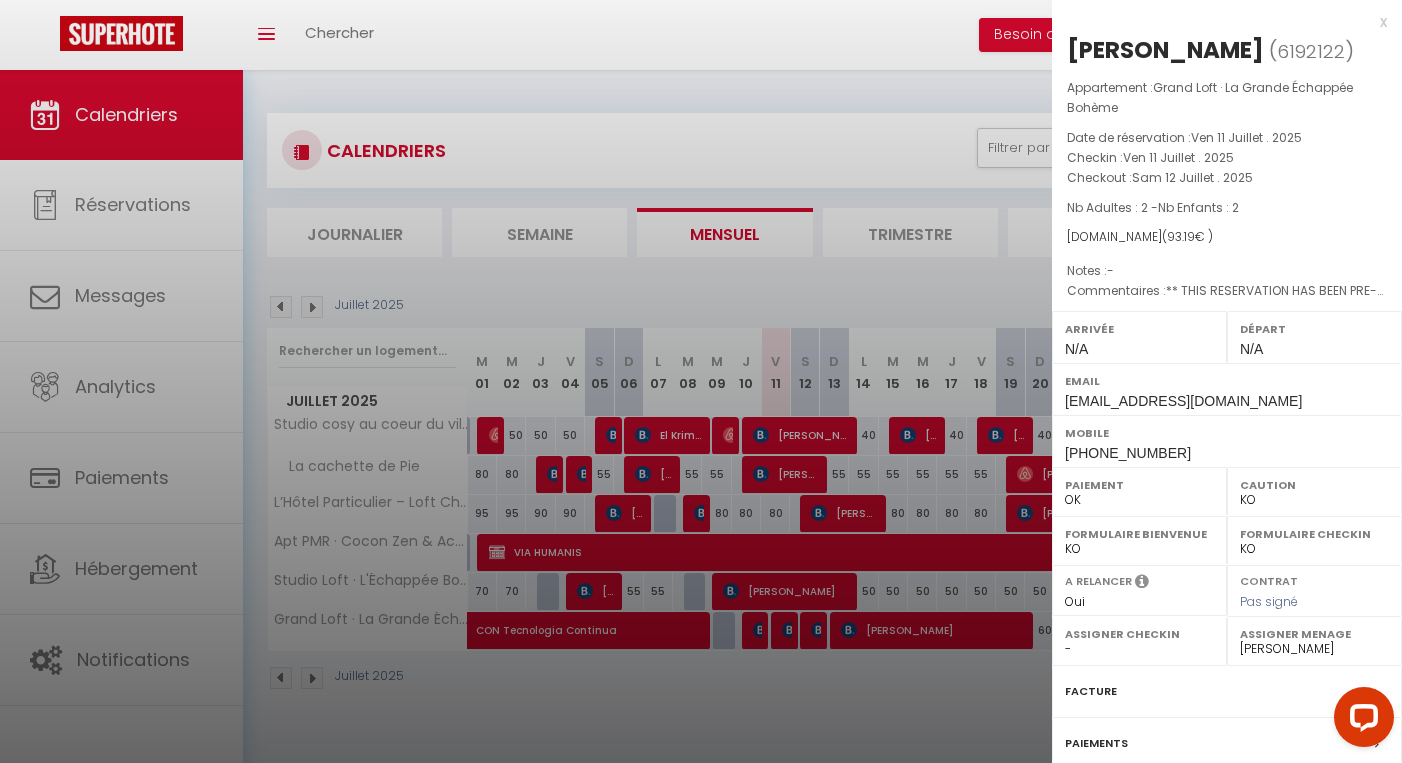drag, startPoint x: 828, startPoint y: 675, endPoint x: 817, endPoint y: 657, distance: 21.095022 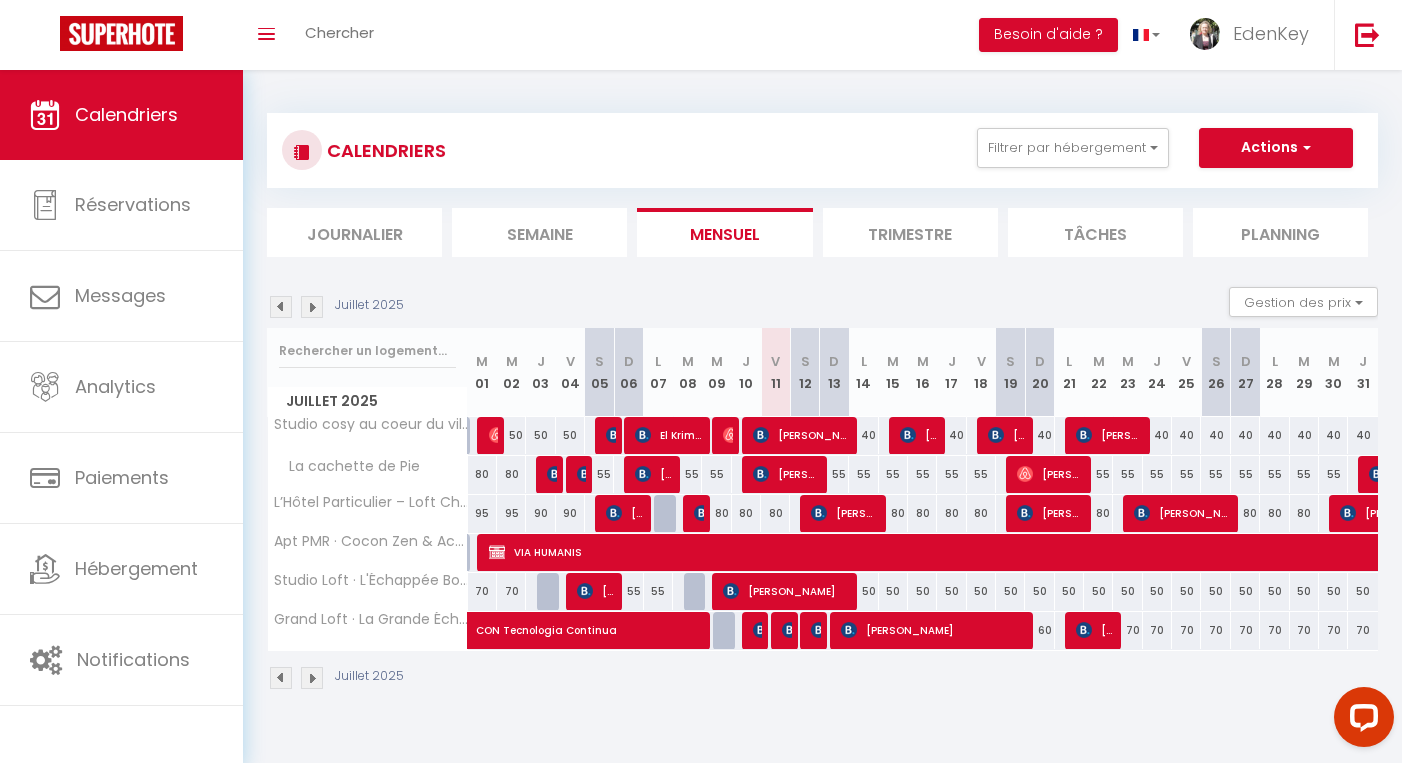 click at bounding box center (819, 630) 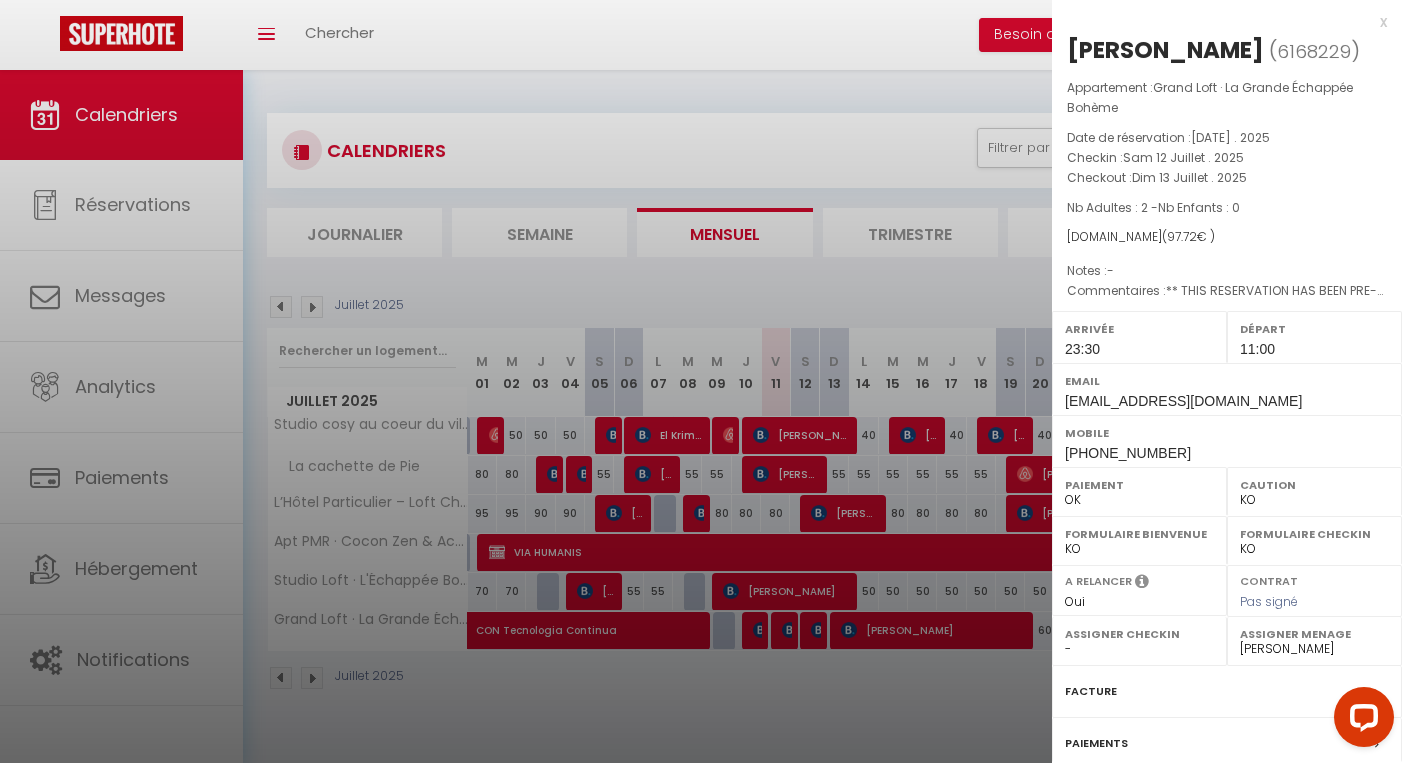 click at bounding box center [701, 381] 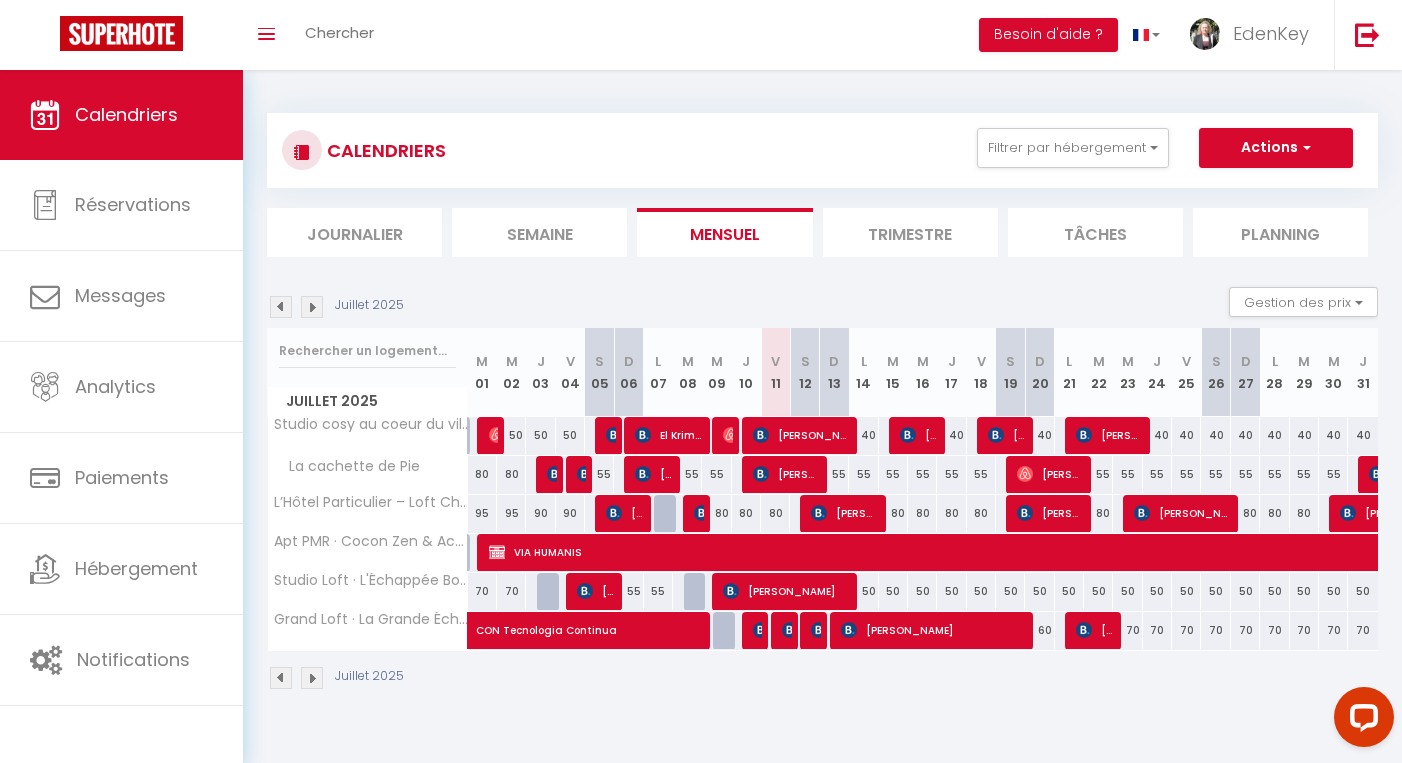 click on "CON Tecnologia Continua" at bounding box center [660, 620] 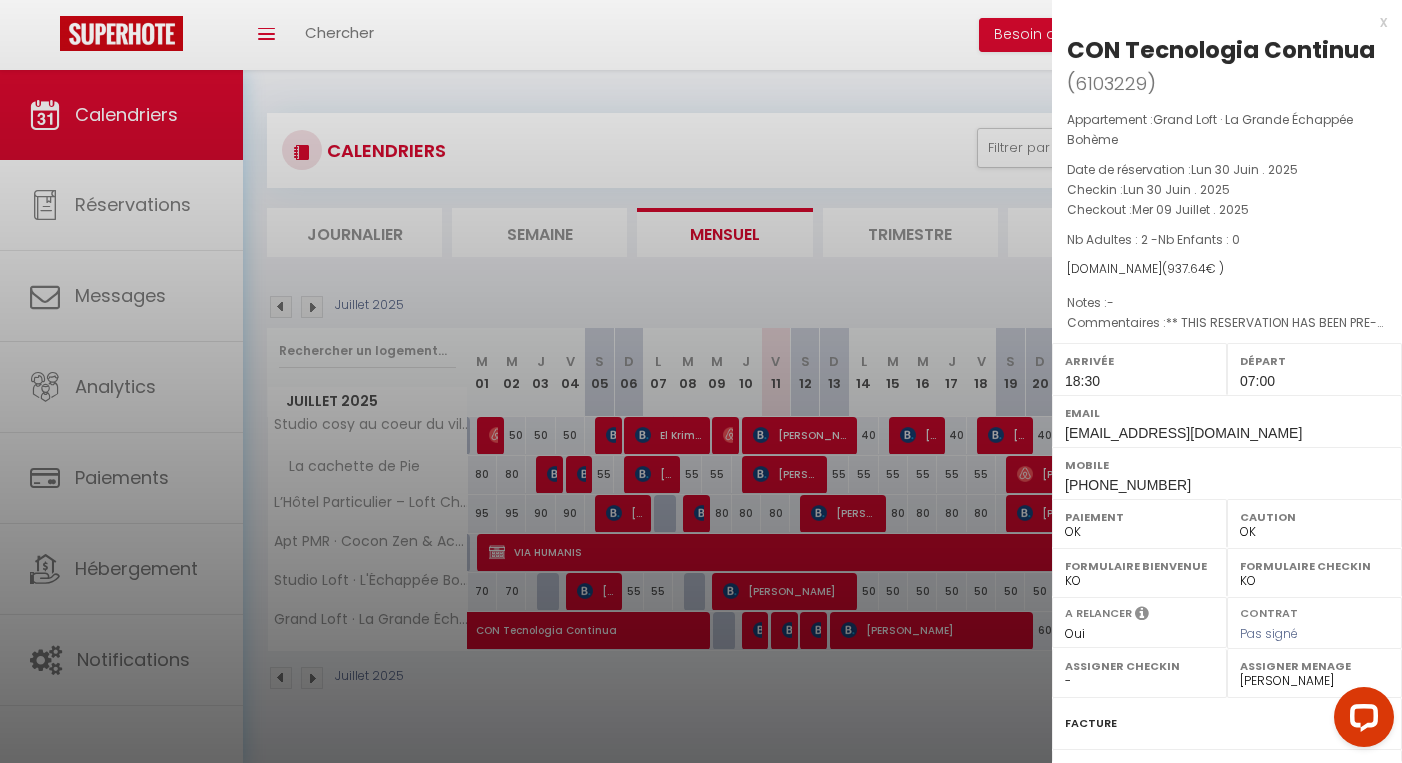 click at bounding box center [701, 381] 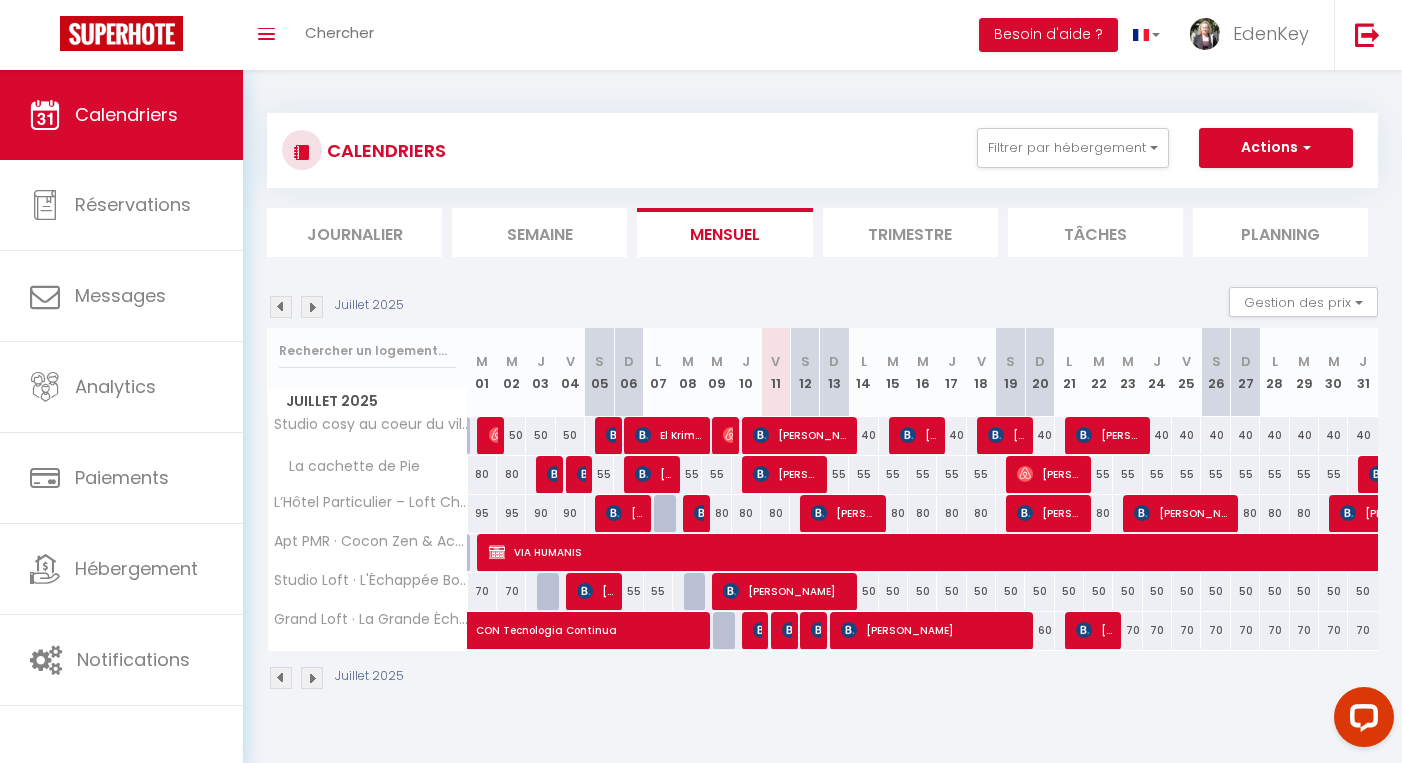 click on "CALENDRIERS
Filtrer par hébergement
Camaret       Apt PMR · Cocon Zen & Accessible     Studio Loft · L'Échappée Bohème     Grand Loft · La Grande Échappée Bohème     Autres       La cachette de Pie     L’Hôtel Particulier – Loft Chic au Cœur d’Orange     Studio cosy au coeur du village    Effacer   Sauvegarder
Actions
Nouvelle réservation   Exporter les réservations   Importer les réservations
Journalier
Semaine
Mensuel
Trimestre
Tâches
Planning
Juillet 2025
Gestion des prix
Nb Nuits minimum   Règles   Disponibilité           Juillet 2025
M   M   J   V   S   D" at bounding box center [822, 402] 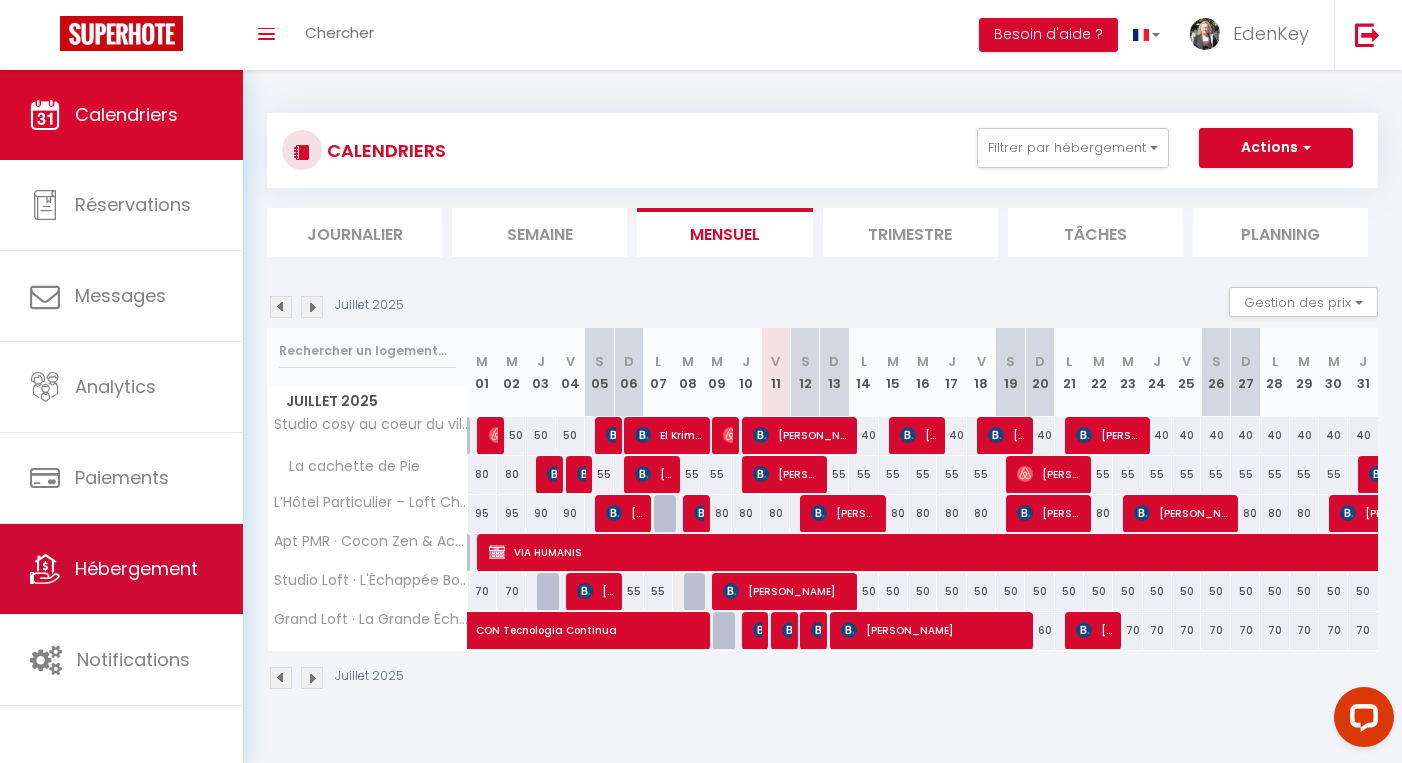 click on "Hébergement" at bounding box center (121, 569) 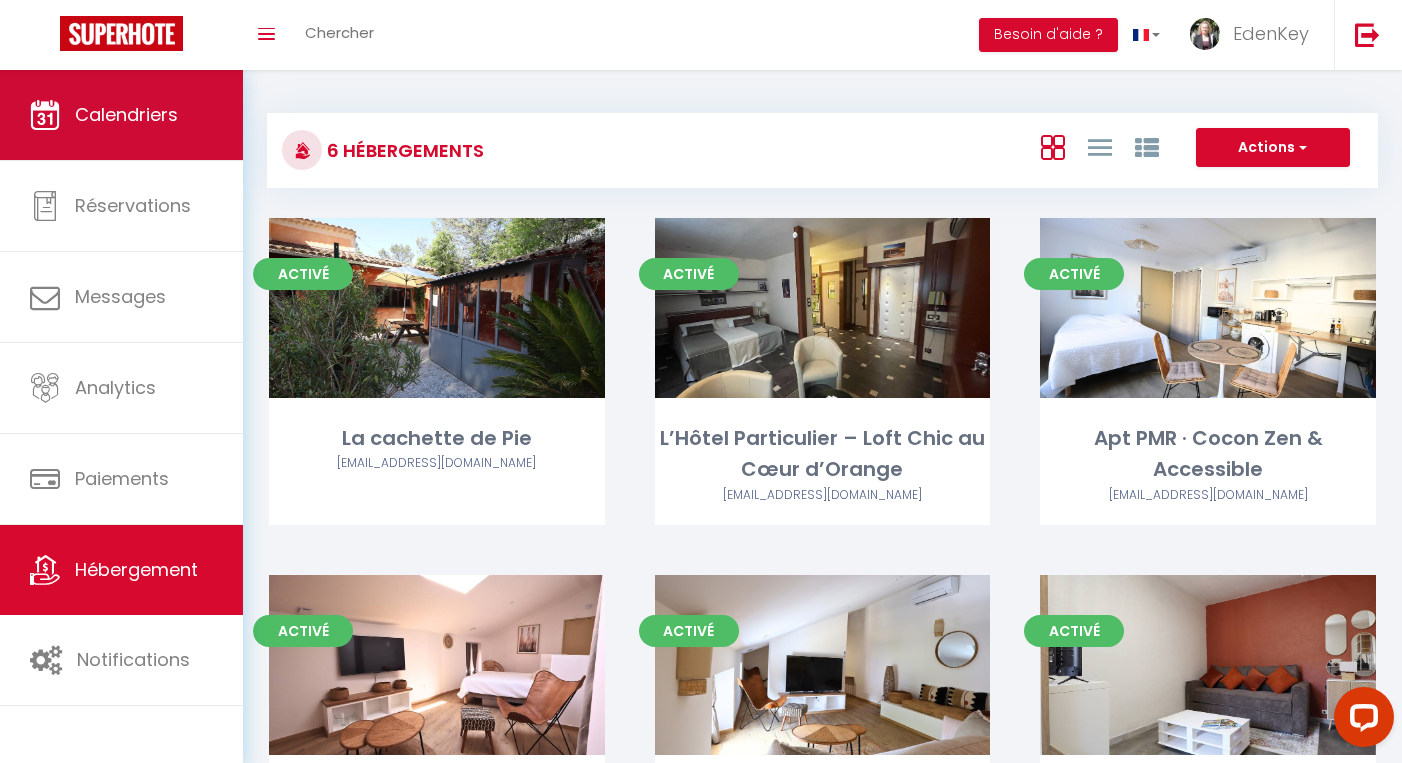 click on "Calendriers" at bounding box center (121, 115) 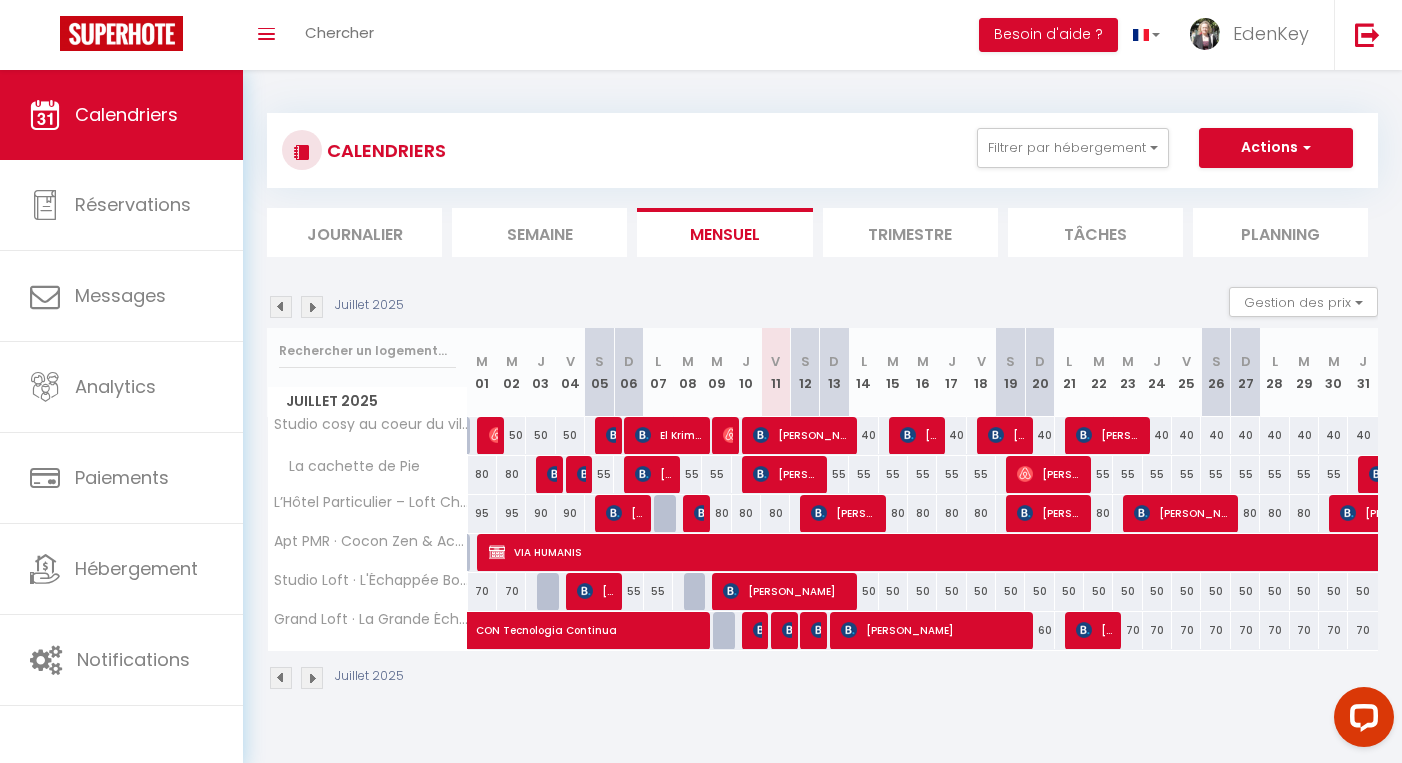 click at bounding box center [790, 630] 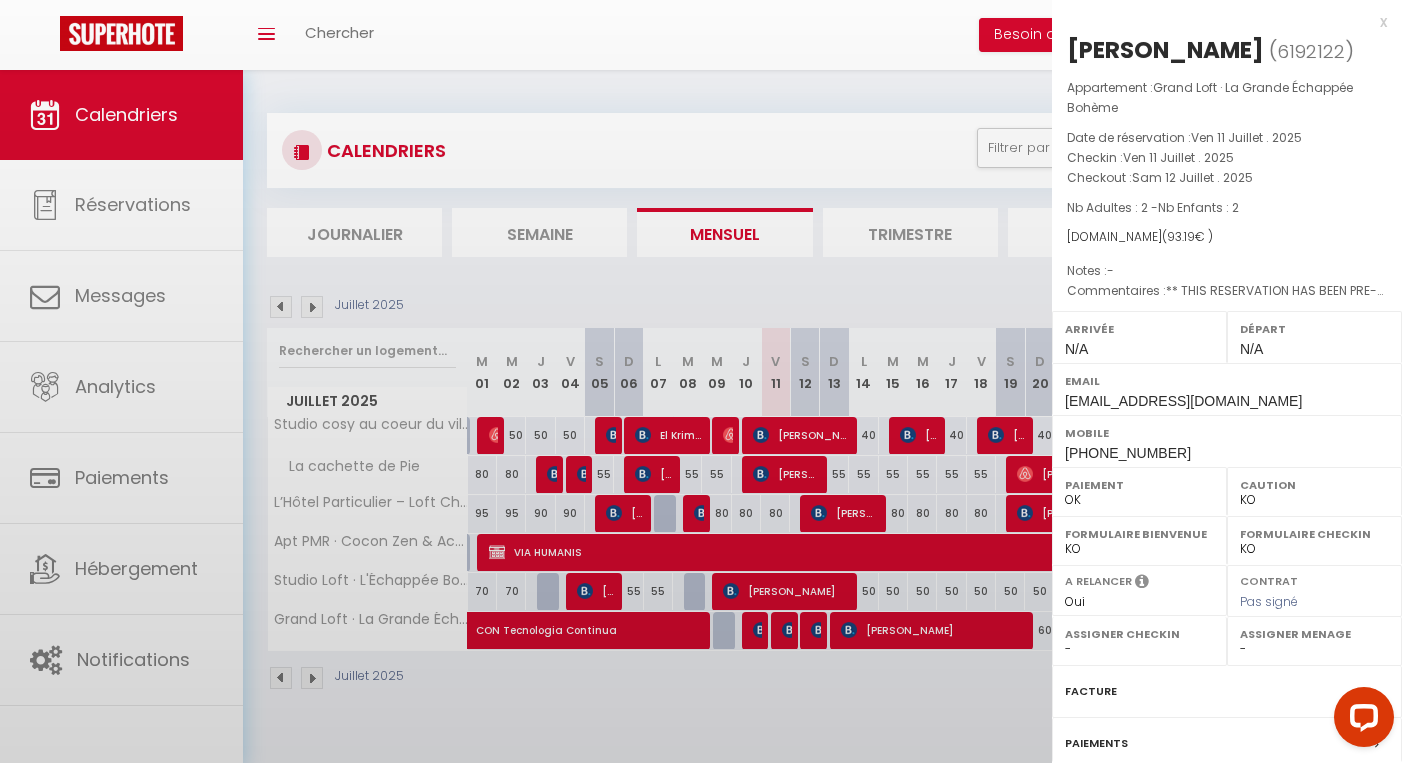 select on "45909" 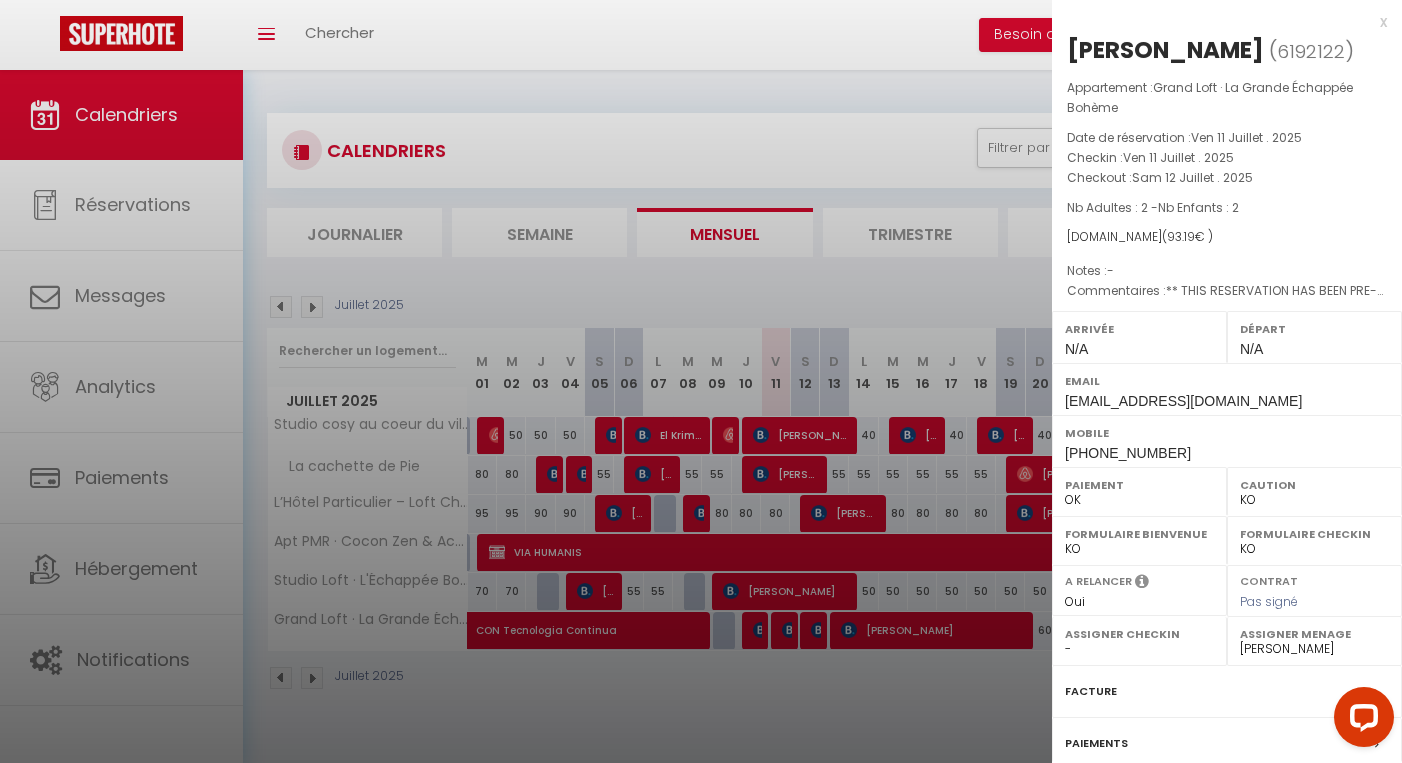 select on "1" 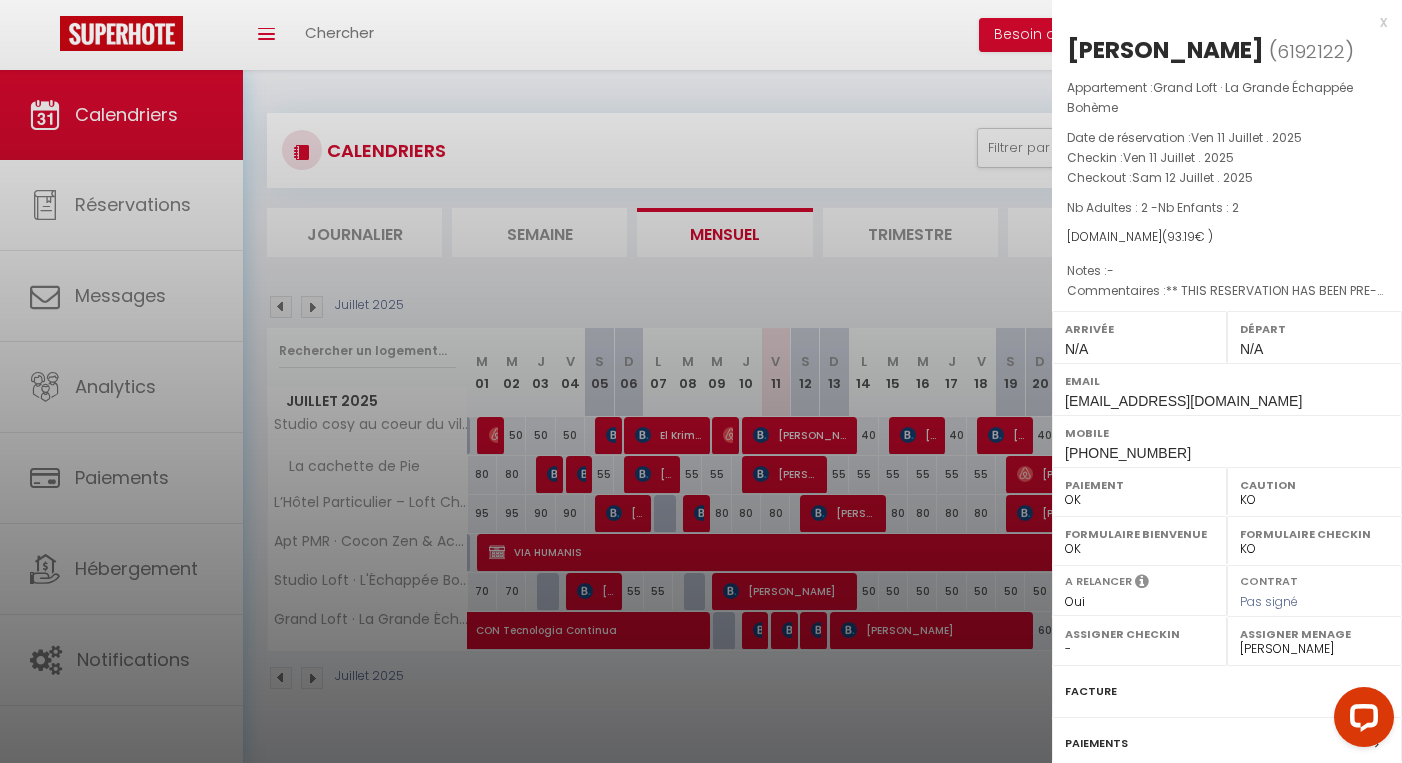 scroll, scrollTop: 183, scrollLeft: 0, axis: vertical 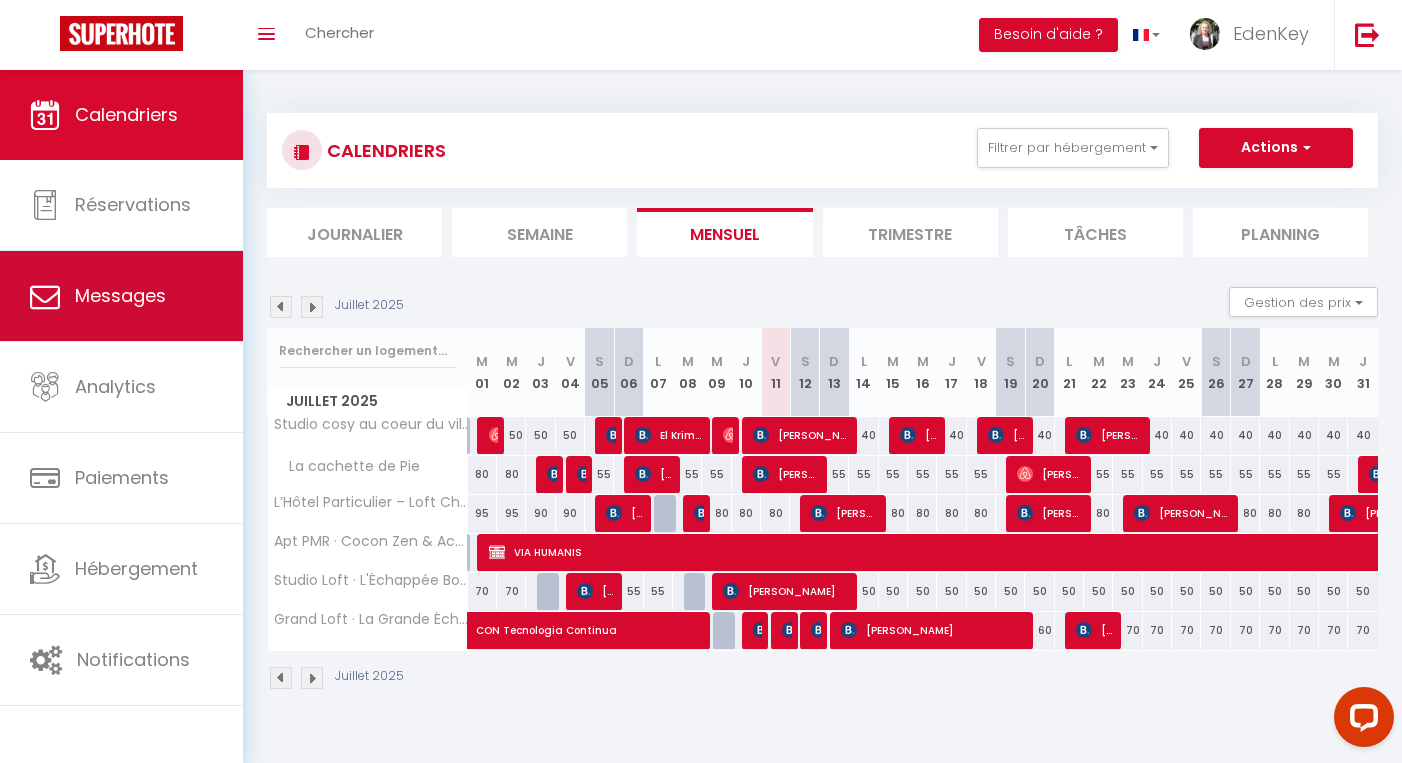 click on "Messages" at bounding box center [121, 296] 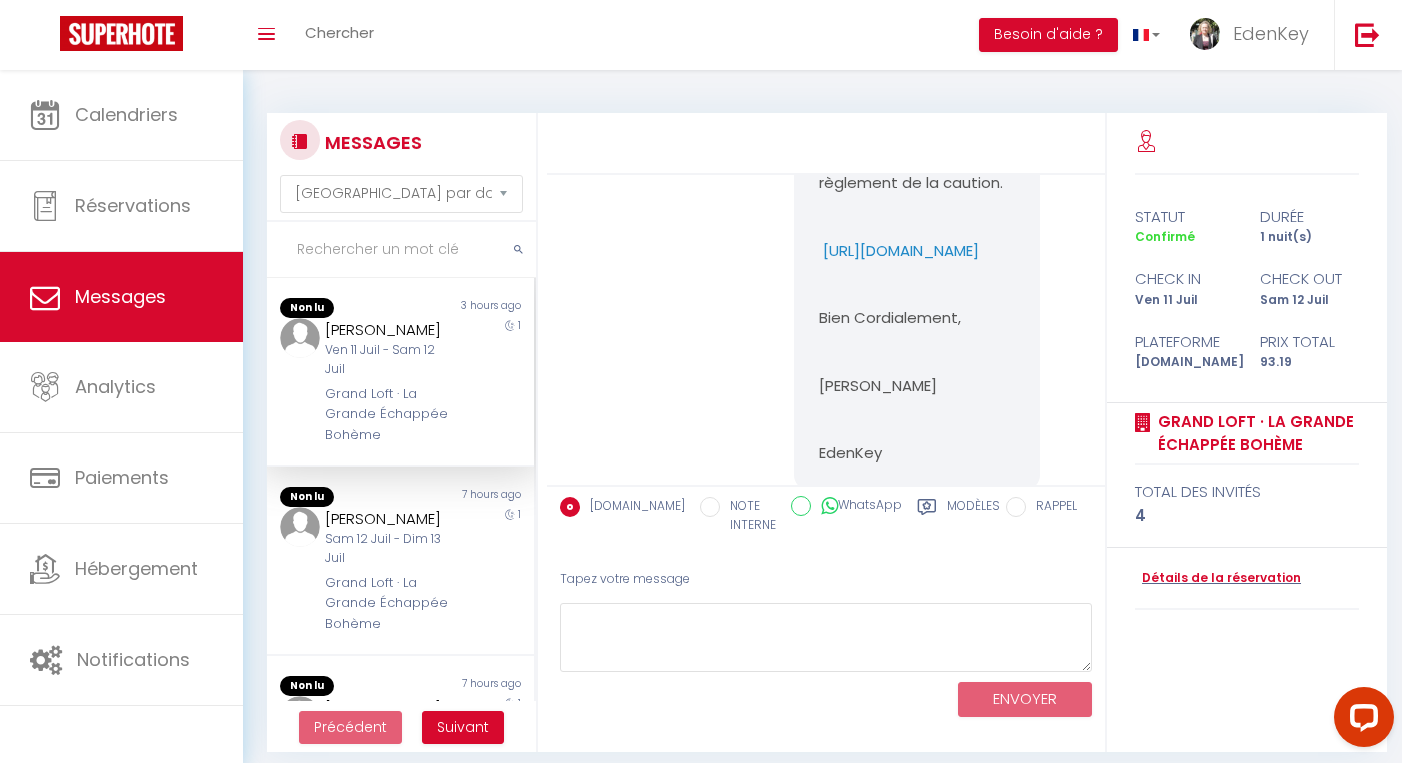 scroll, scrollTop: 1990, scrollLeft: 0, axis: vertical 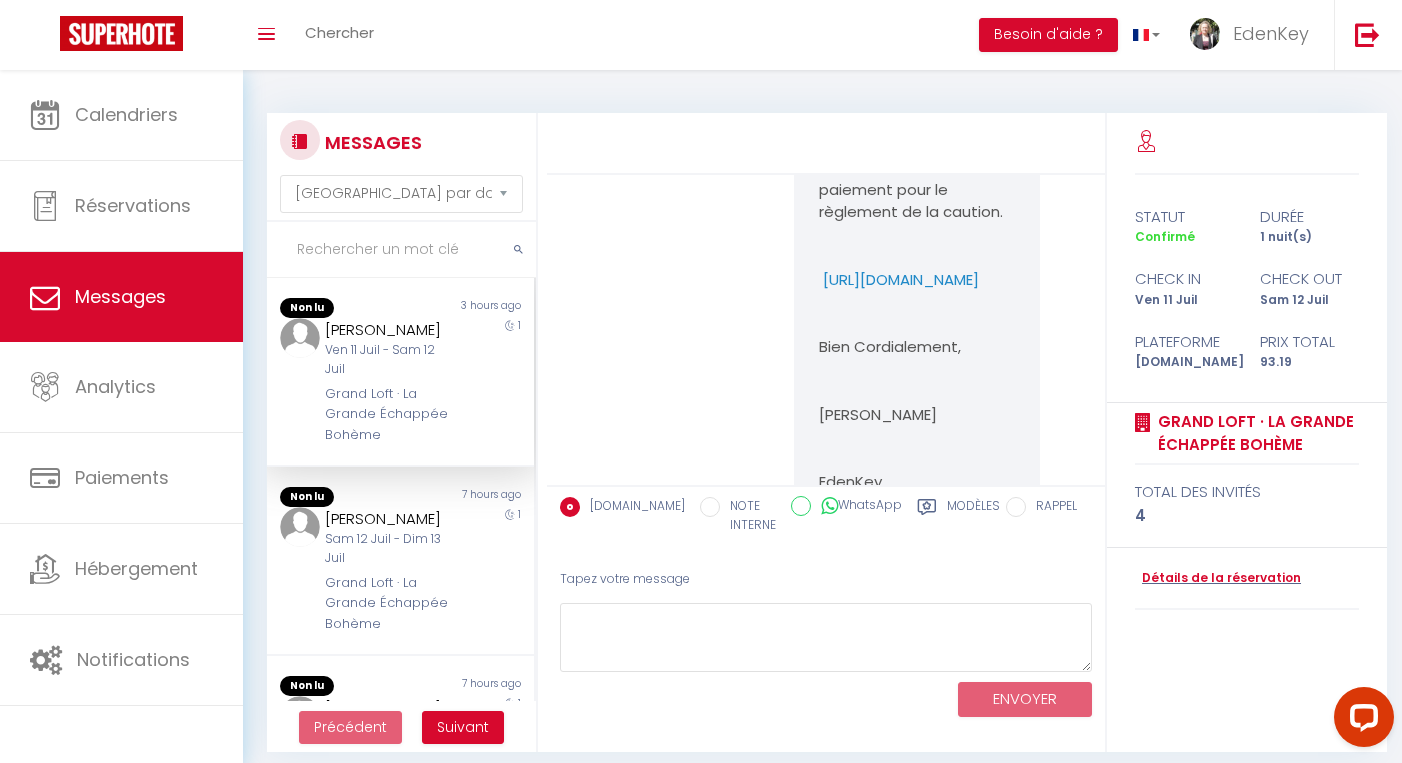 drag, startPoint x: 817, startPoint y: 219, endPoint x: 907, endPoint y: 304, distance: 123.79418 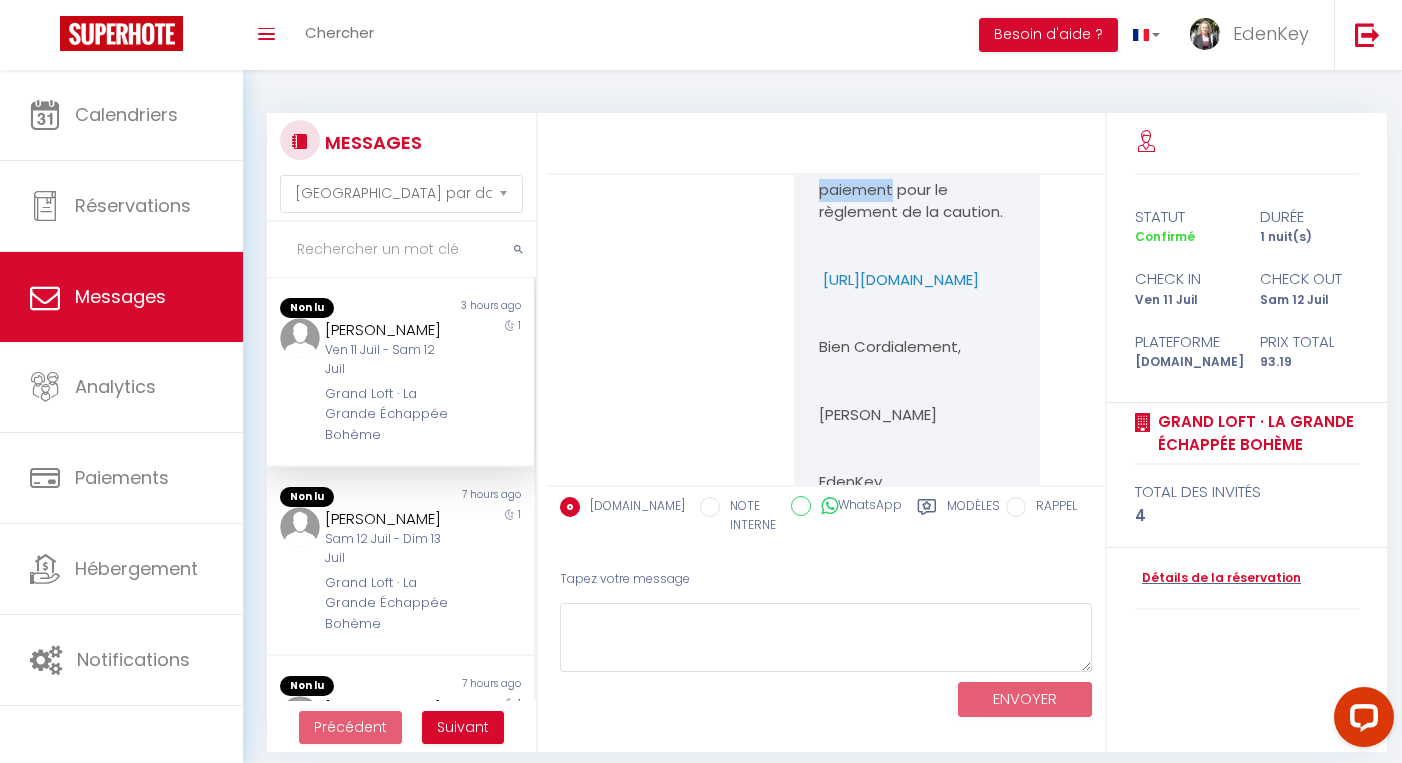 click on "Veuillez trouver ci-dessous le lien de paiement pour le règlement de la caution." at bounding box center (917, 179) 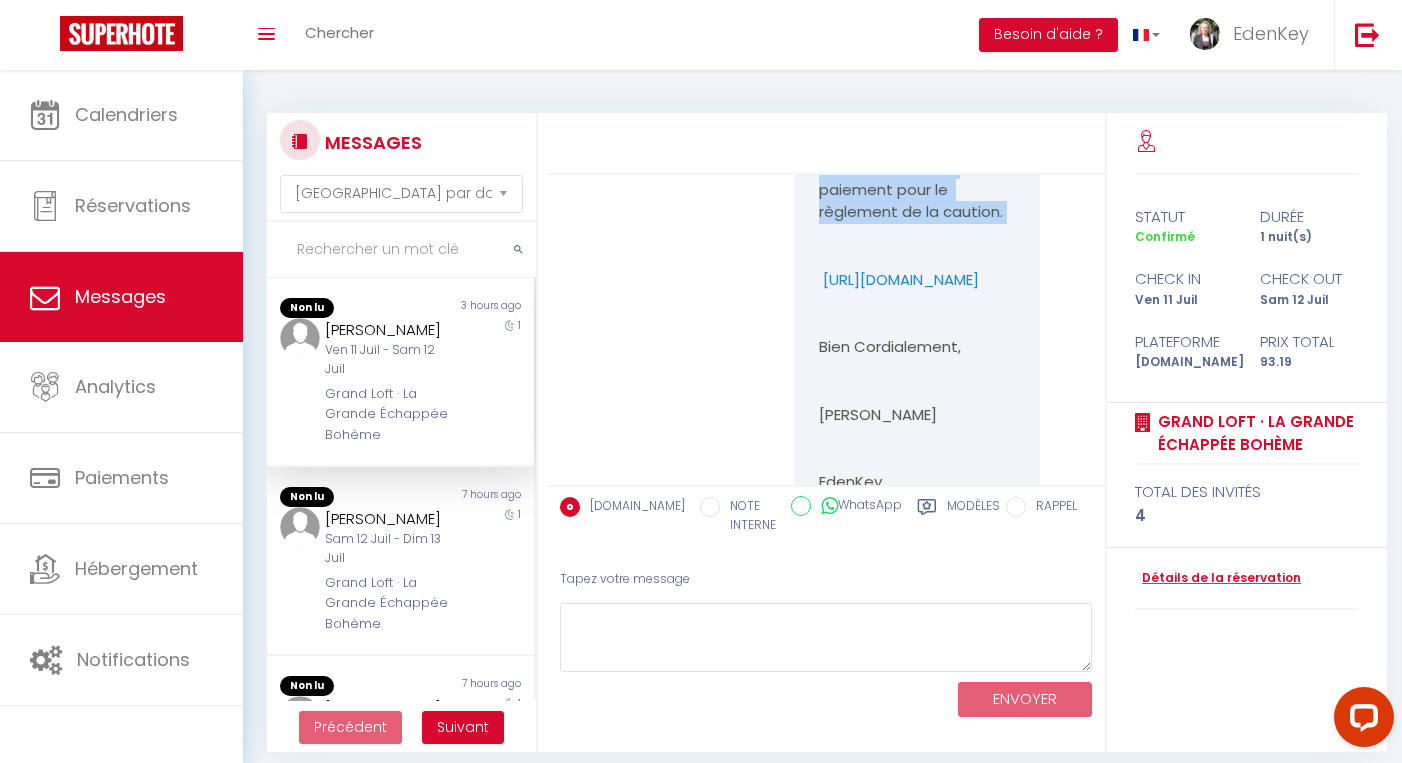 click on "Veuillez trouver ci-dessous le lien de paiement pour le règlement de la caution." at bounding box center (917, 179) 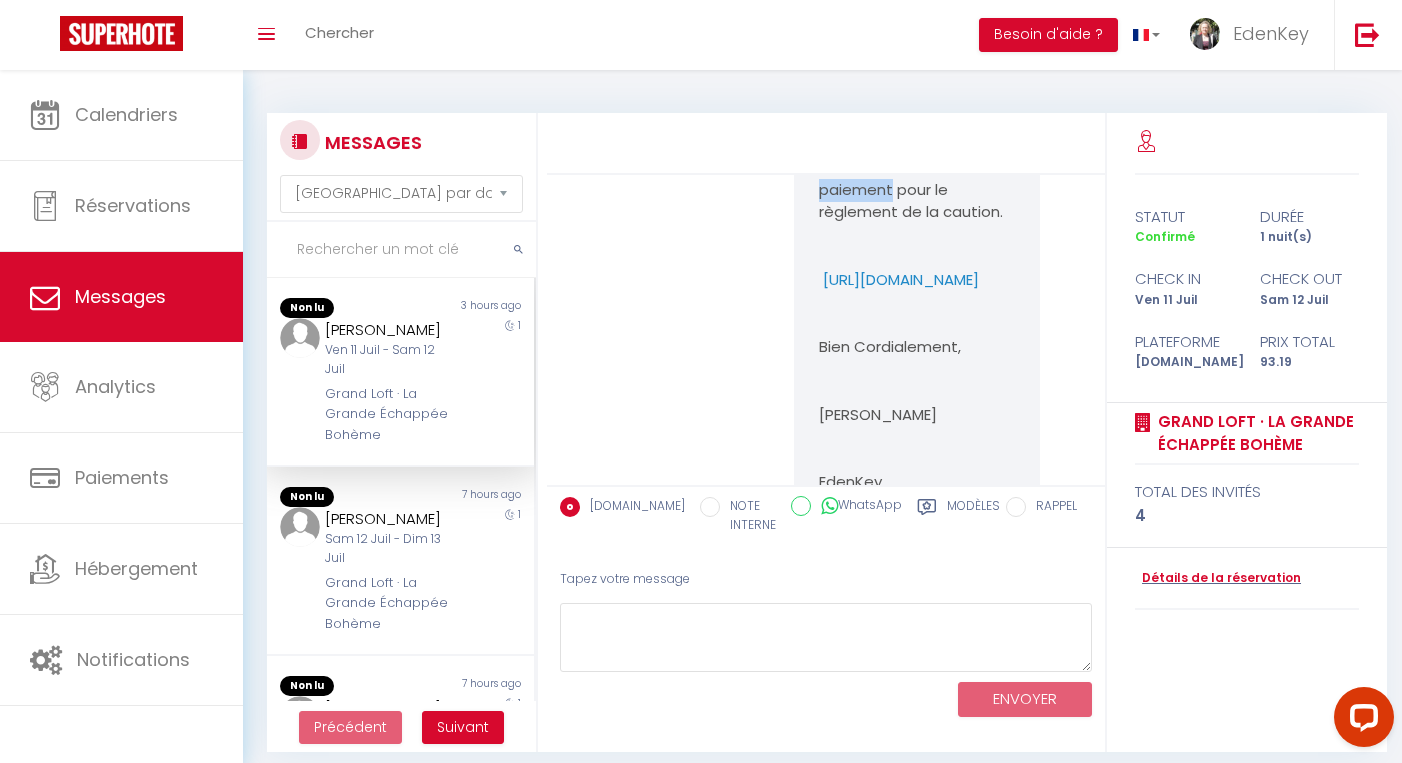 click on "Veuillez trouver ci-dessous le lien de paiement pour le règlement de la caution." at bounding box center [917, 179] 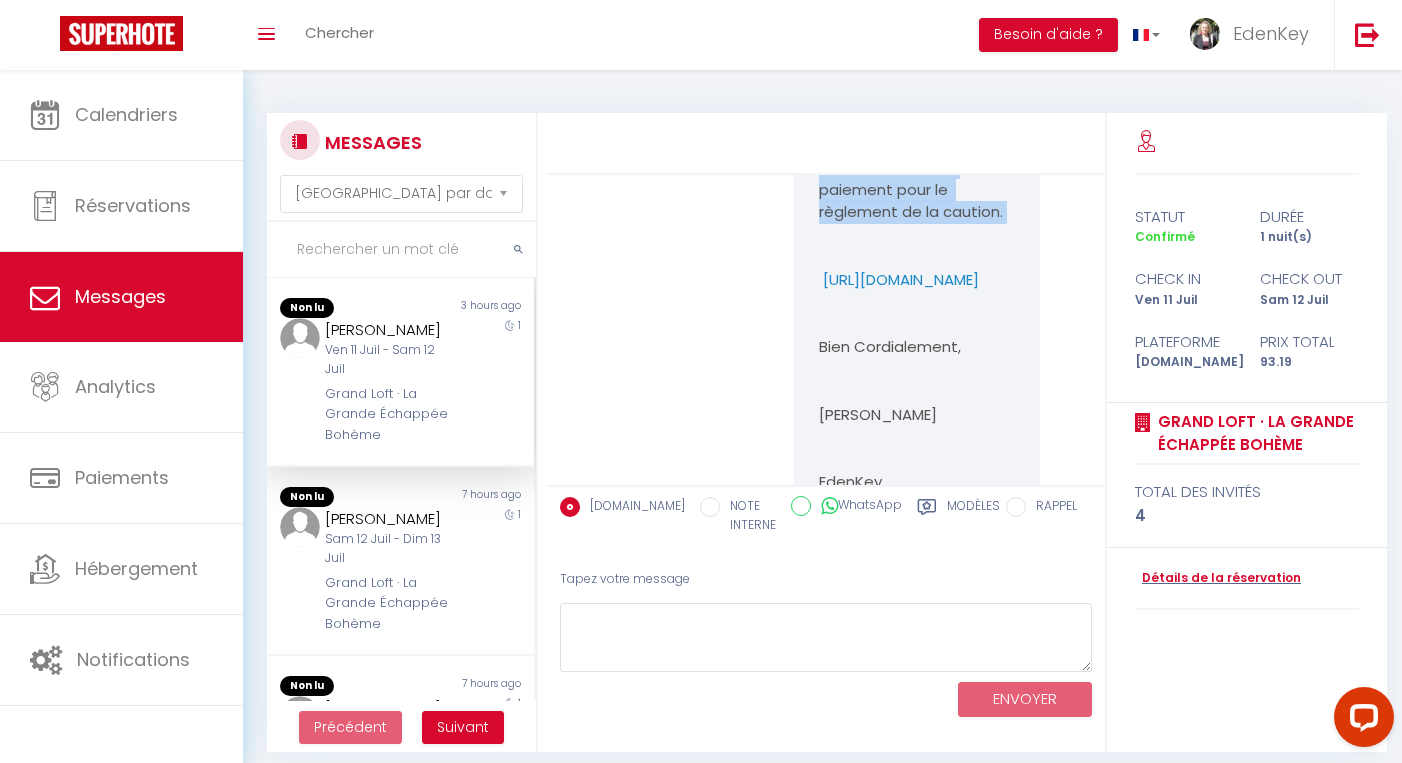click on "Veuillez trouver ci-dessous le lien de paiement pour le règlement de la caution." at bounding box center [917, 179] 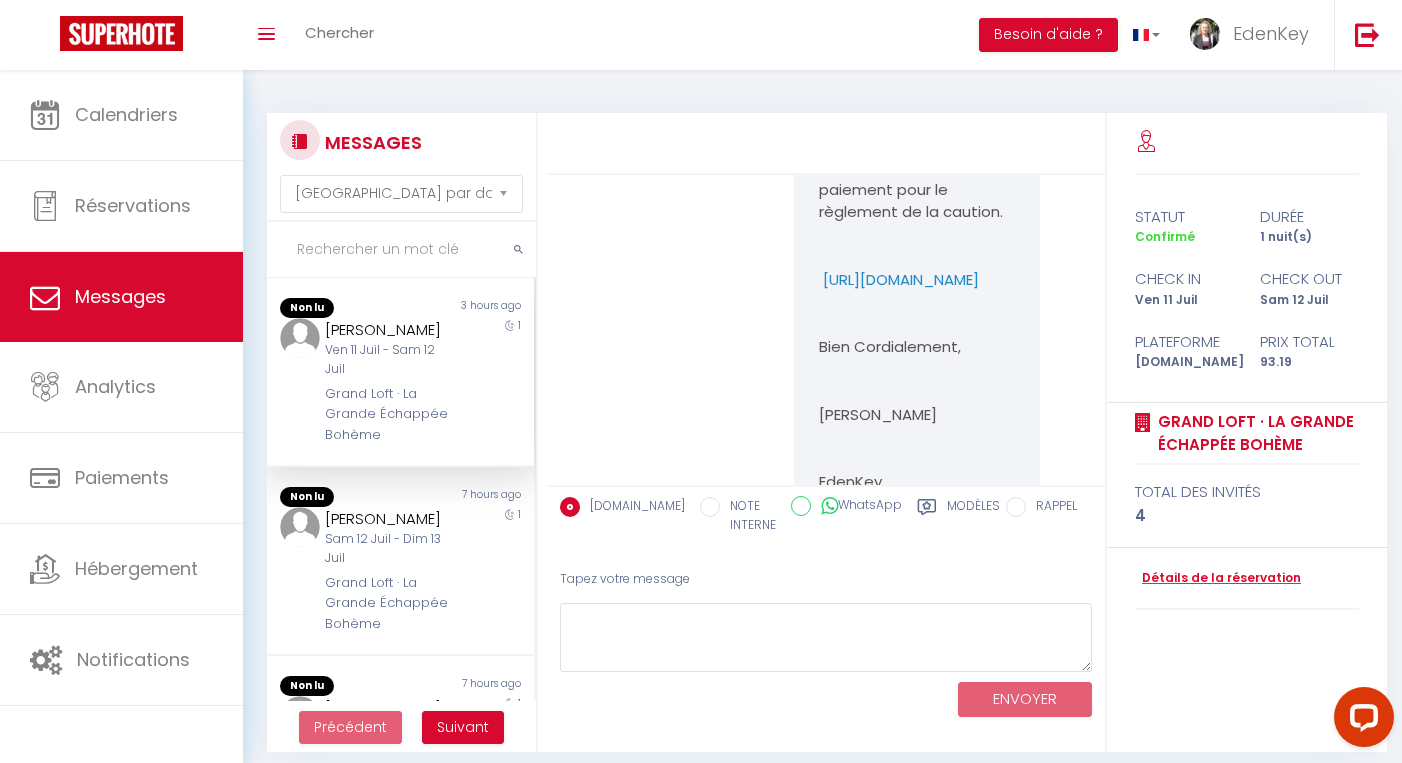 scroll, scrollTop: 2159, scrollLeft: 0, axis: vertical 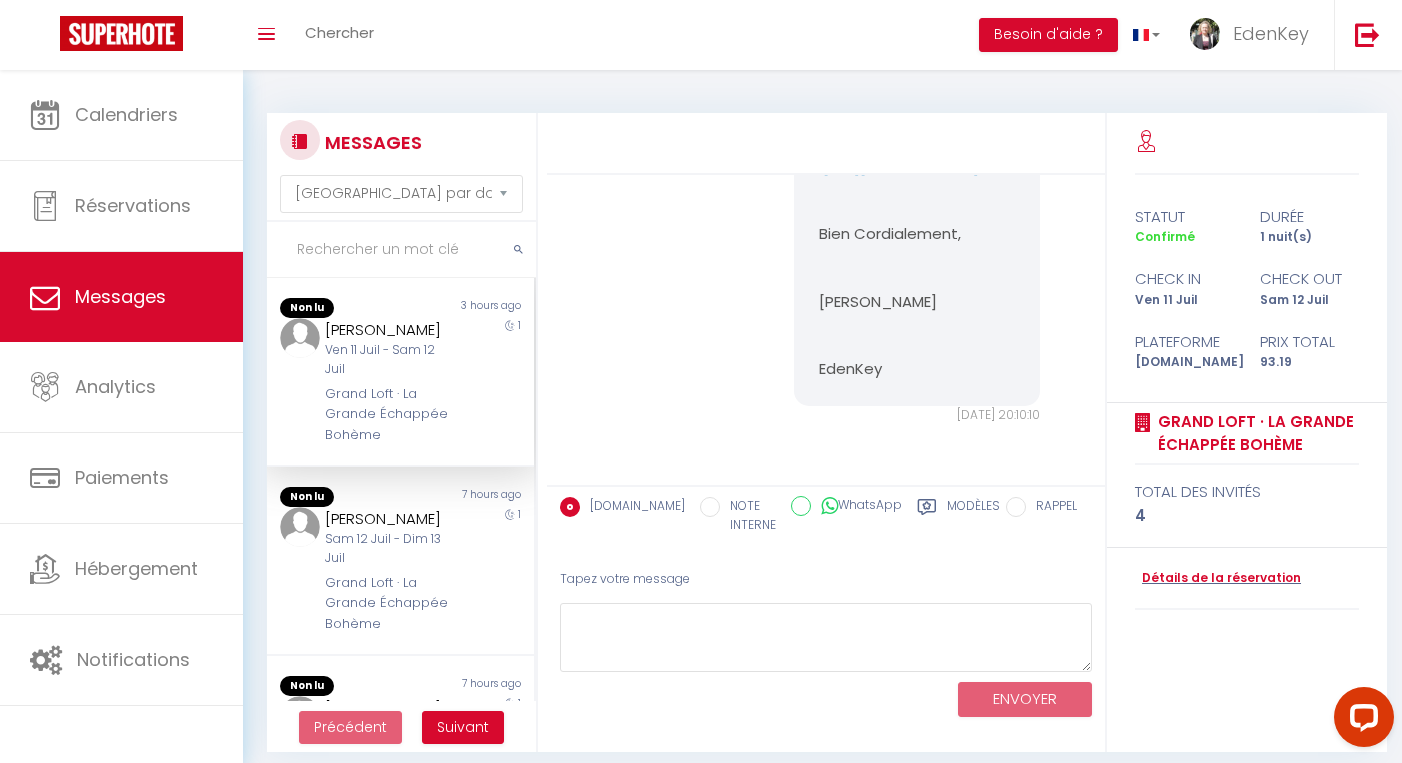 click on "Bonjour Lenka,
Nous vous remercions d'avoir choisi notre hébergement pour votre séjour.
Veuillez trouver ci-dessous le lien de paiement pour le règlement de la caution.
https://superhote.com/applink/p/wnq1n7V2
Bien Cordialement,
Hélène
EdenKey   Ven 11 Juil. 2025 - 20:10:10     Note Sms     Bonjour Lenka,
Nous vous remercions d'avoir choisi notre hébergement pour votre séjour.
Veuillez trouver ci-dessous le lien de paiement pour le règlement de la caution.
https://superhote.com/applink/p/wnq1n7V2
Bien Cordialement,
Hélène
EdenKey   Ven 11 Juil. 2025 - 20:10:10" at bounding box center (826, 108) 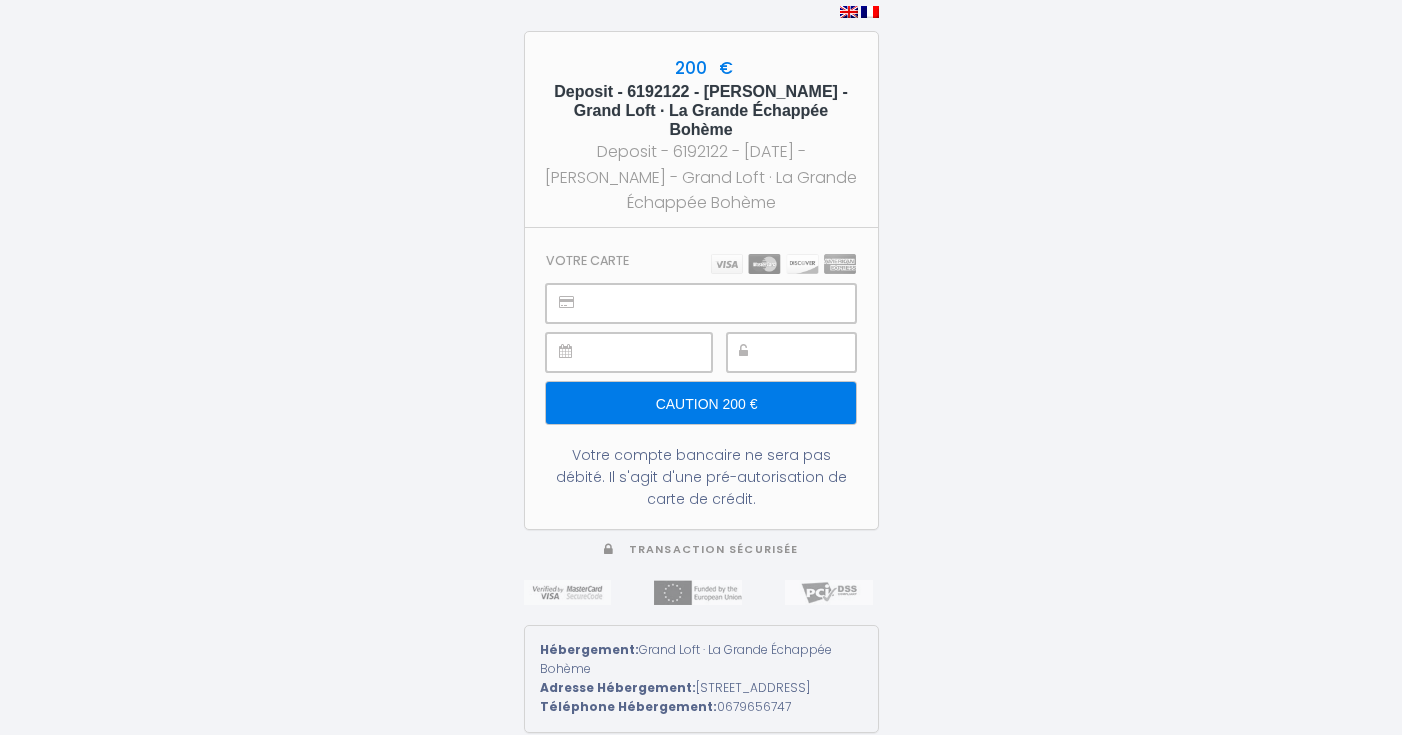 scroll, scrollTop: 0, scrollLeft: 0, axis: both 